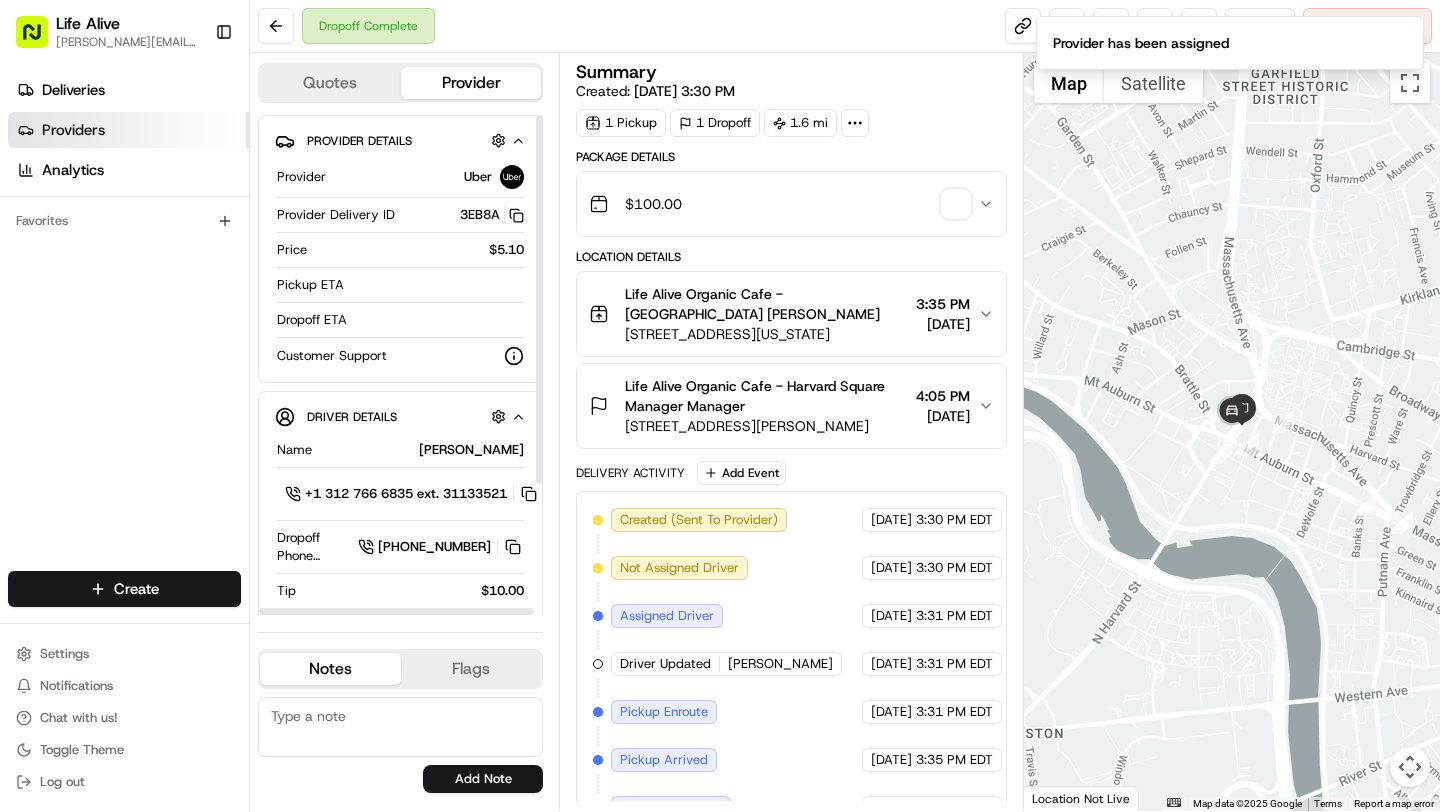 scroll, scrollTop: 0, scrollLeft: 0, axis: both 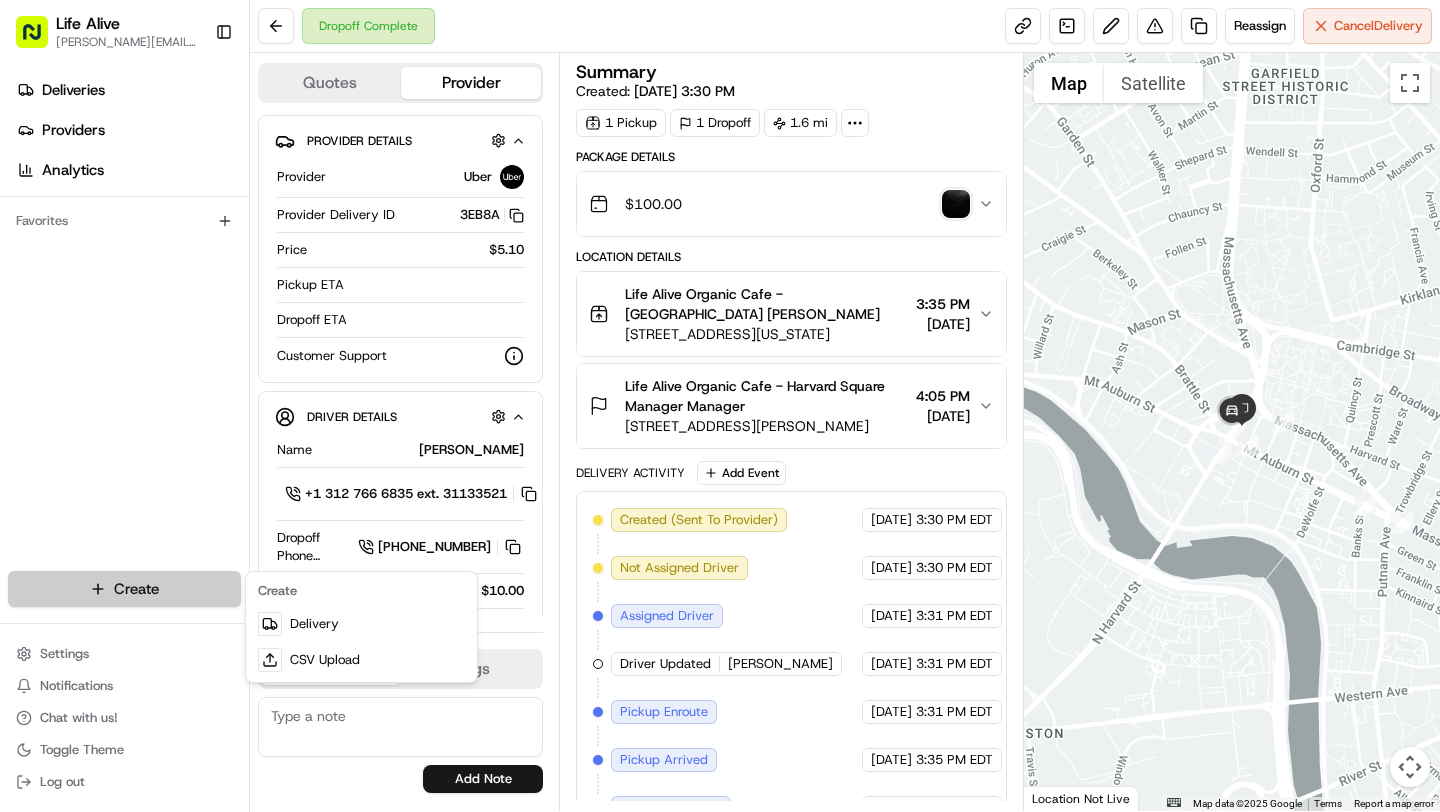 click on "Life Alive [PERSON_NAME][EMAIL_ADDRESS][DOMAIN_NAME] Toggle Sidebar Deliveries Providers Analytics Favorites Main Menu Members & Organization Organization Users Roles Preferences Customization Tracking Orchestration Automations Dispatch Strategy Locations Pickup Locations Dropoff Locations Billing Billing Refund Requests Integrations Notification Triggers Webhooks API Keys Request Logs Create Settings Notifications Chat with us! Toggle Theme Log out Dropoff Complete Reassign Cancel  Delivery Quotes Provider Provider Details Hidden ( 1 ) Provider Uber   Provider Delivery ID 3EB8A Copy  del_872OxxqASgOiMhZb9kPrig 3EB8A Price $5.10 Pickup ETA Dropoff ETA Customer Support Driver Details Hidden ( 5 ) Name [PERSON_NAME] Pickup Phone Number +1 312 766 6835 ext. 31133521 Dropoff Phone Number [PHONE_NUMBER] Tip $10.00 Type car Make Toyota Model Venza Color black License Plate Number **VW73 Notes Flags [PERSON_NAME][EMAIL_ADDRESS][DOMAIN_NAME] [PERSON_NAME][EMAIL_ADDRESS][DOMAIN_NAME] [EMAIL_ADDRESS][DOMAIN_NAME] [EMAIL_ADDRESS][PERSON_NAME][DOMAIN_NAME] [PERSON_NAME][EMAIL_ADDRESS][DOMAIN_NAME] [PERSON_NAME][EMAIL_ADDRESS][DOMAIN_NAME]" at bounding box center (720, 406) 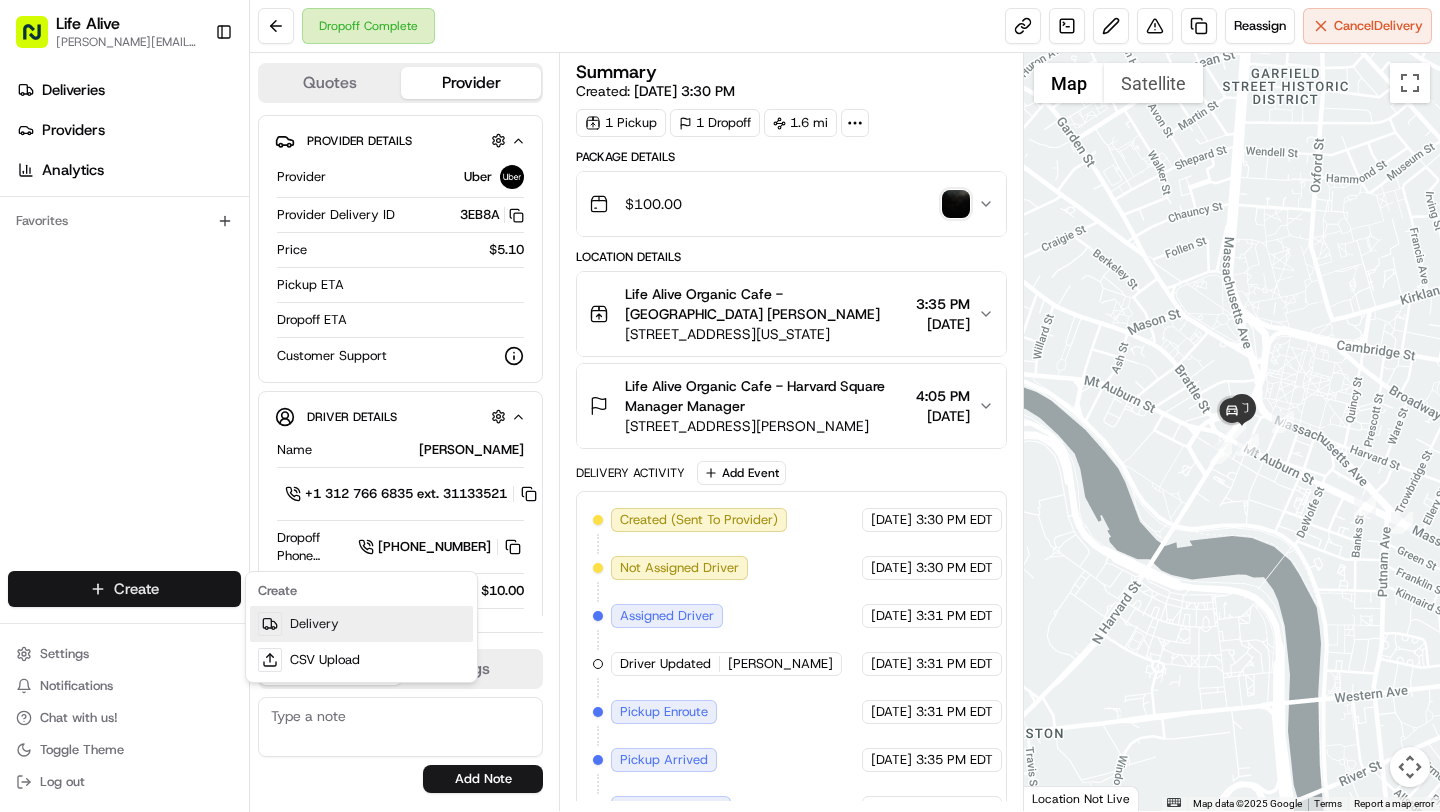 click on "Delivery" at bounding box center (361, 624) 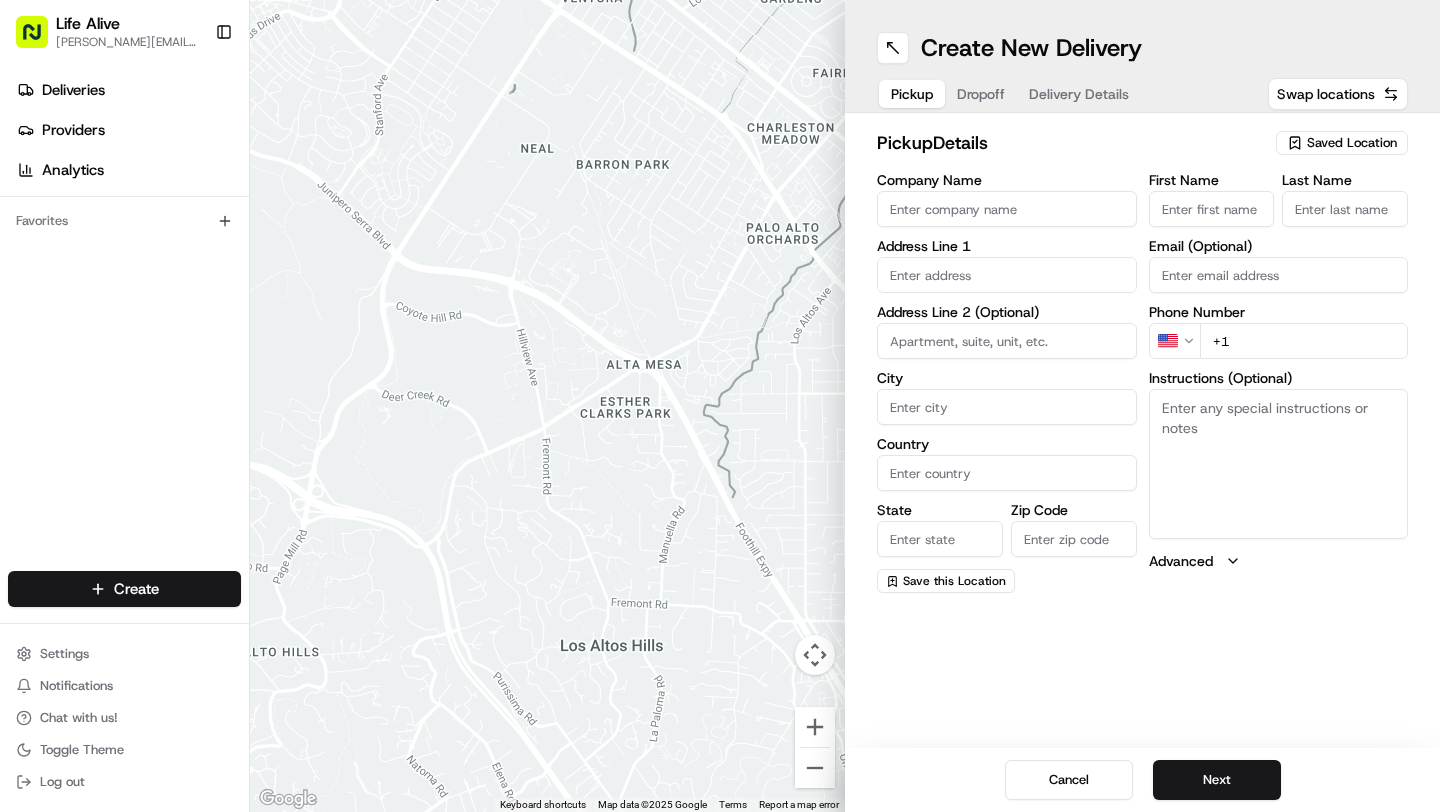 click on "Company Name" at bounding box center [1007, 209] 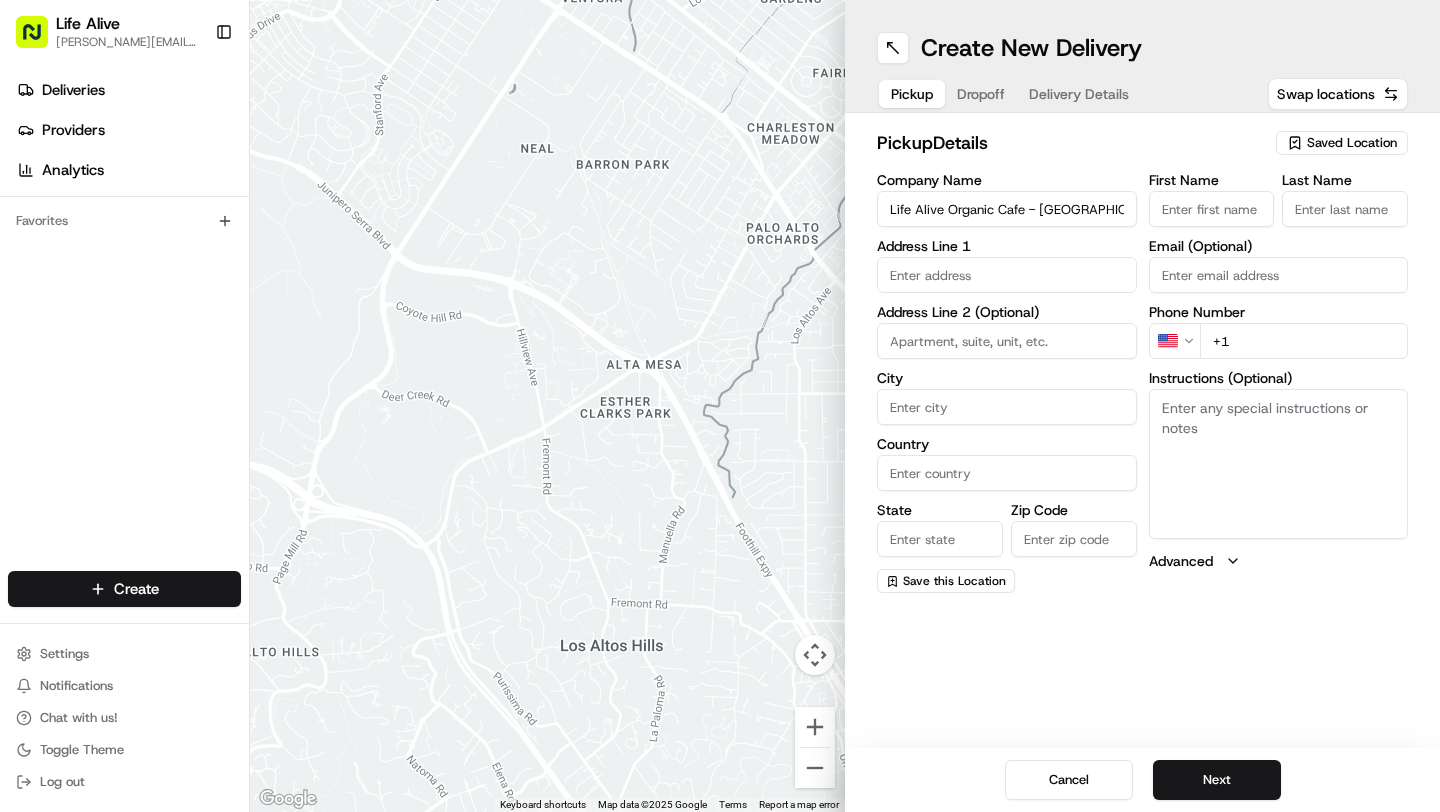 type on "[STREET_ADDRESS][PERSON_NAME]" 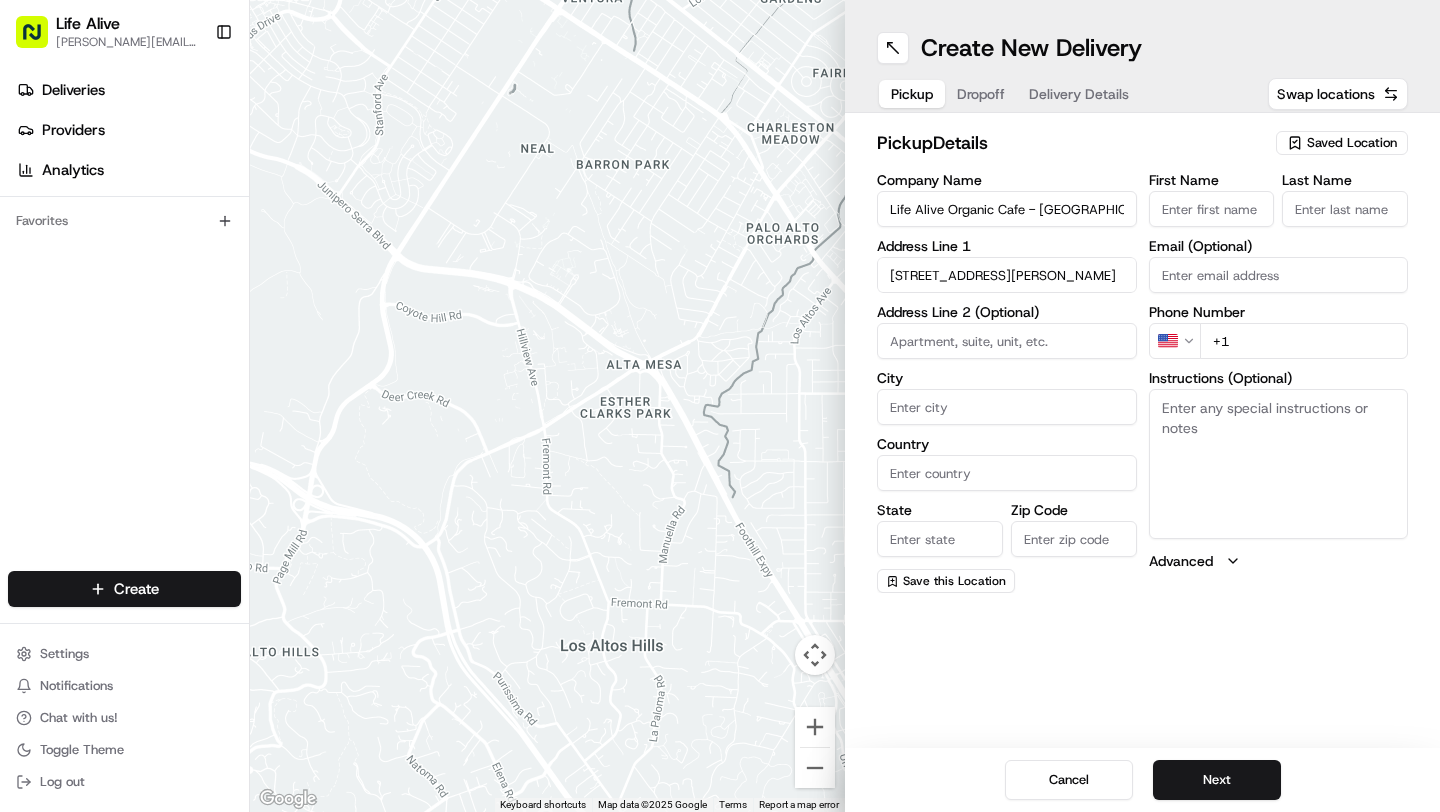type on "[GEOGRAPHIC_DATA]" 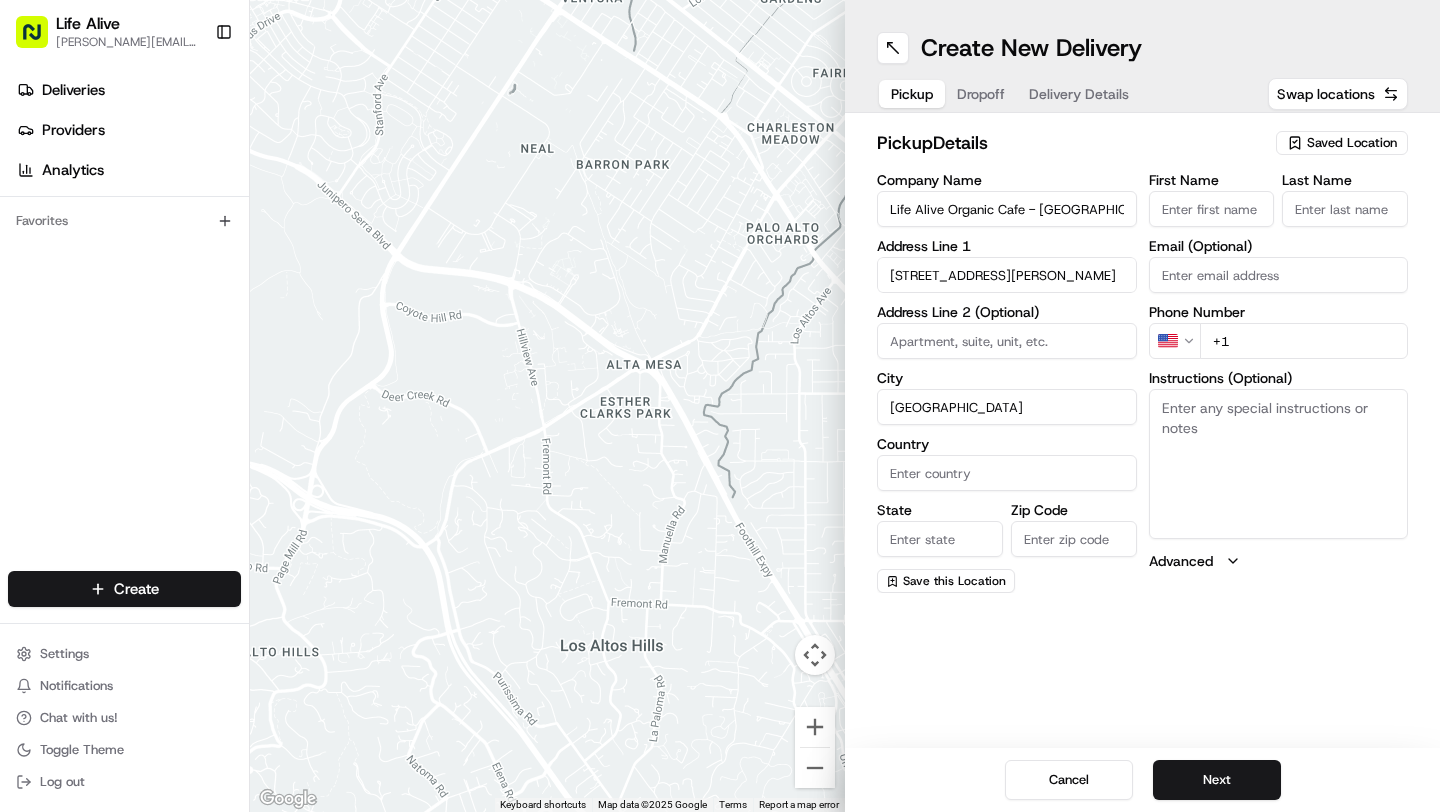 type on "[GEOGRAPHIC_DATA]" 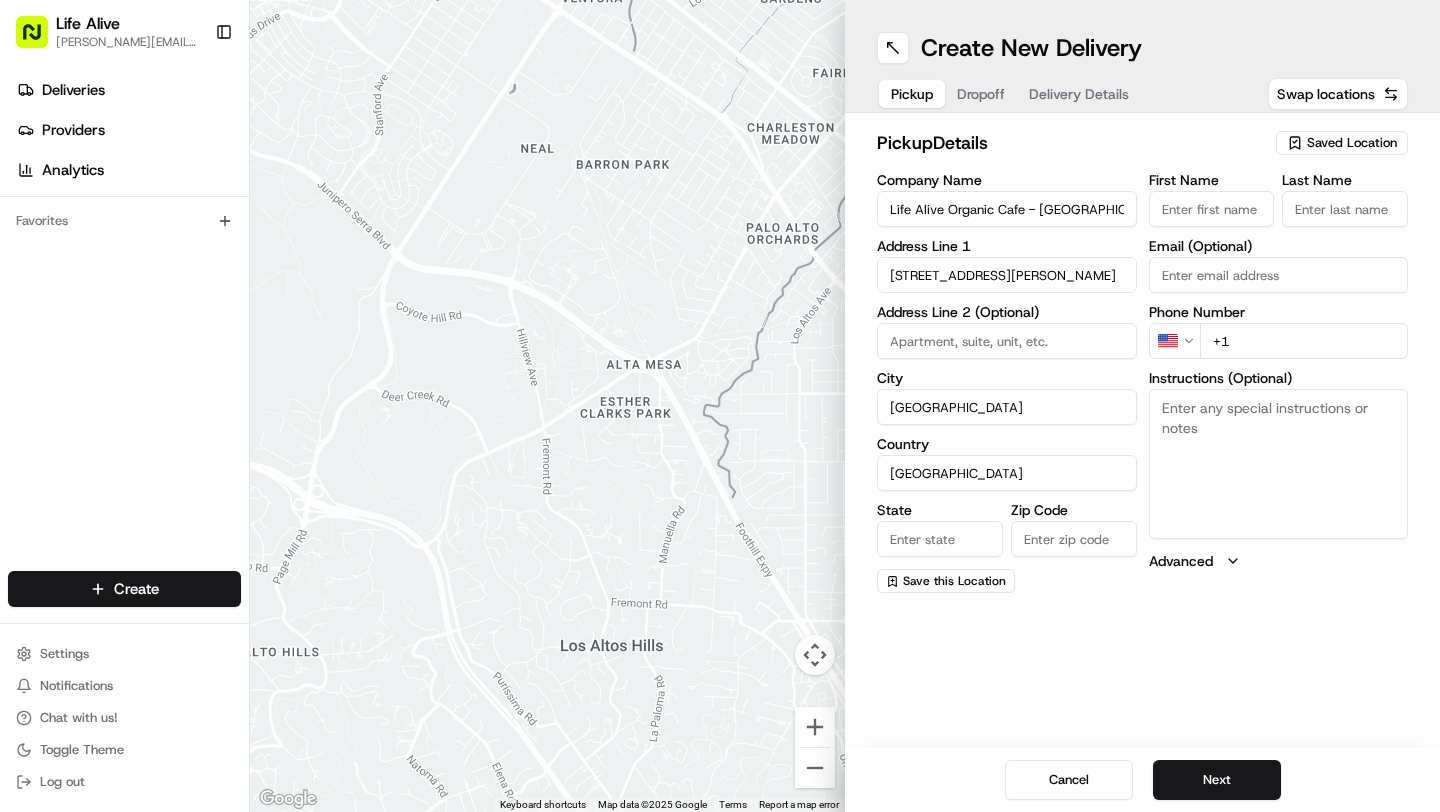 type on "MA" 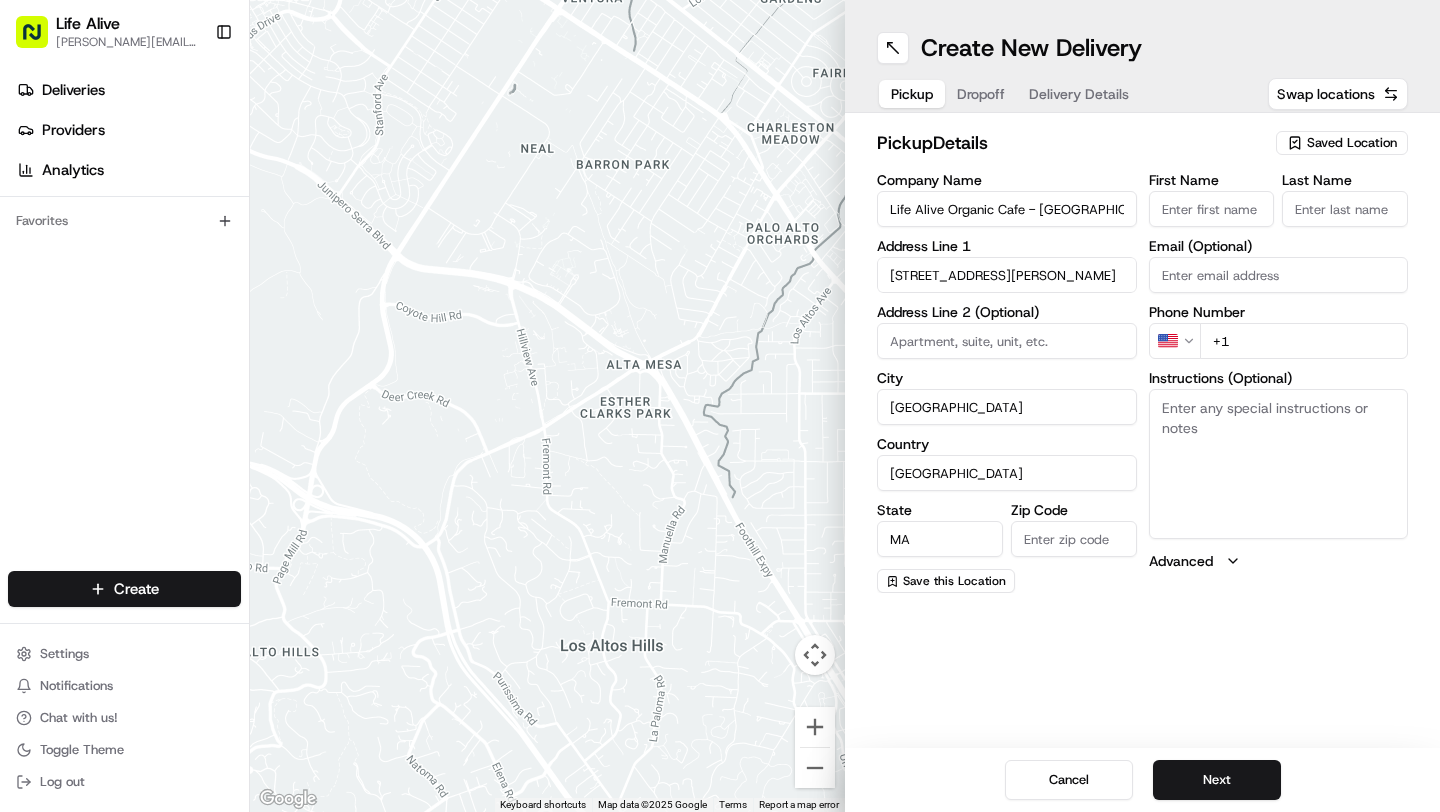 type on "02138" 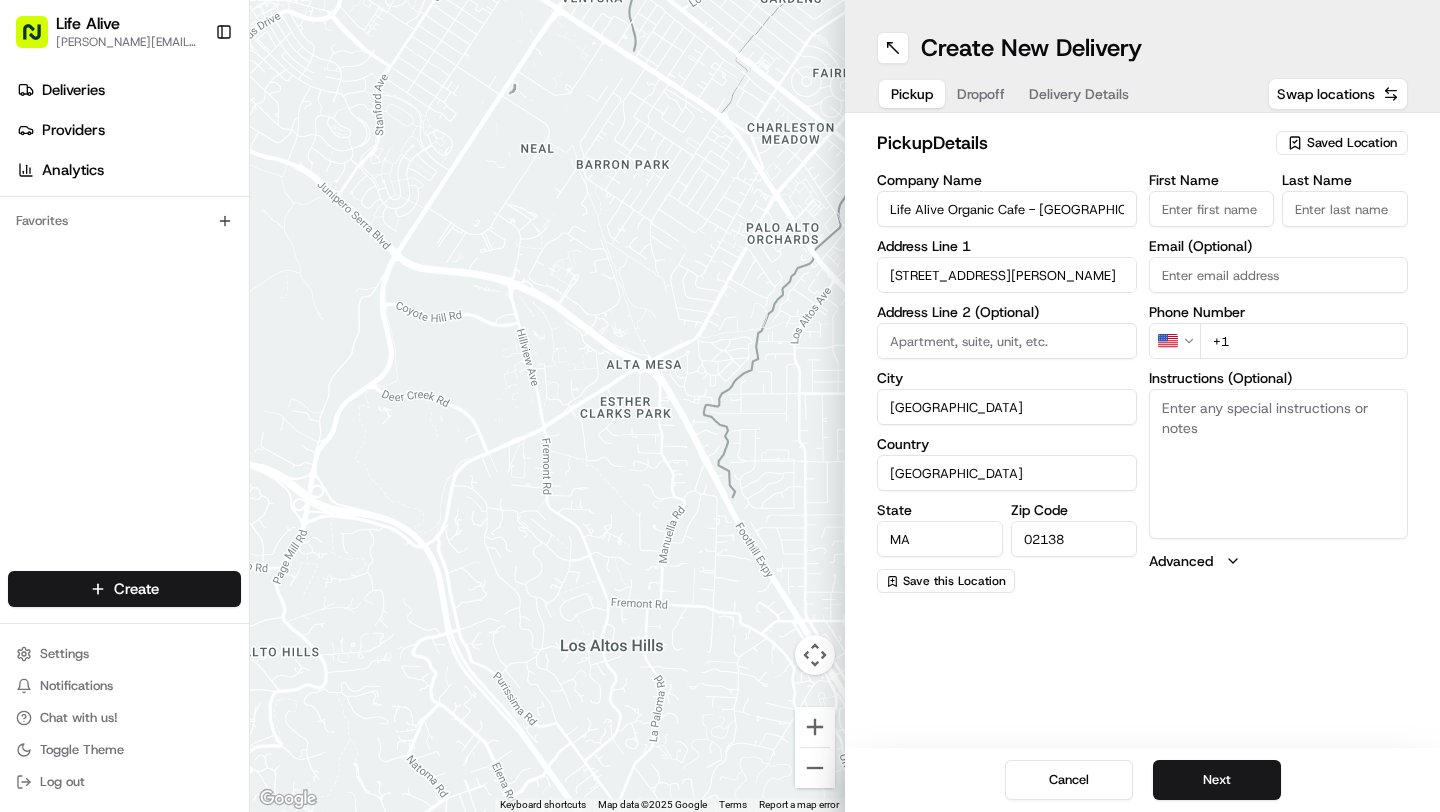 type on "Manager" 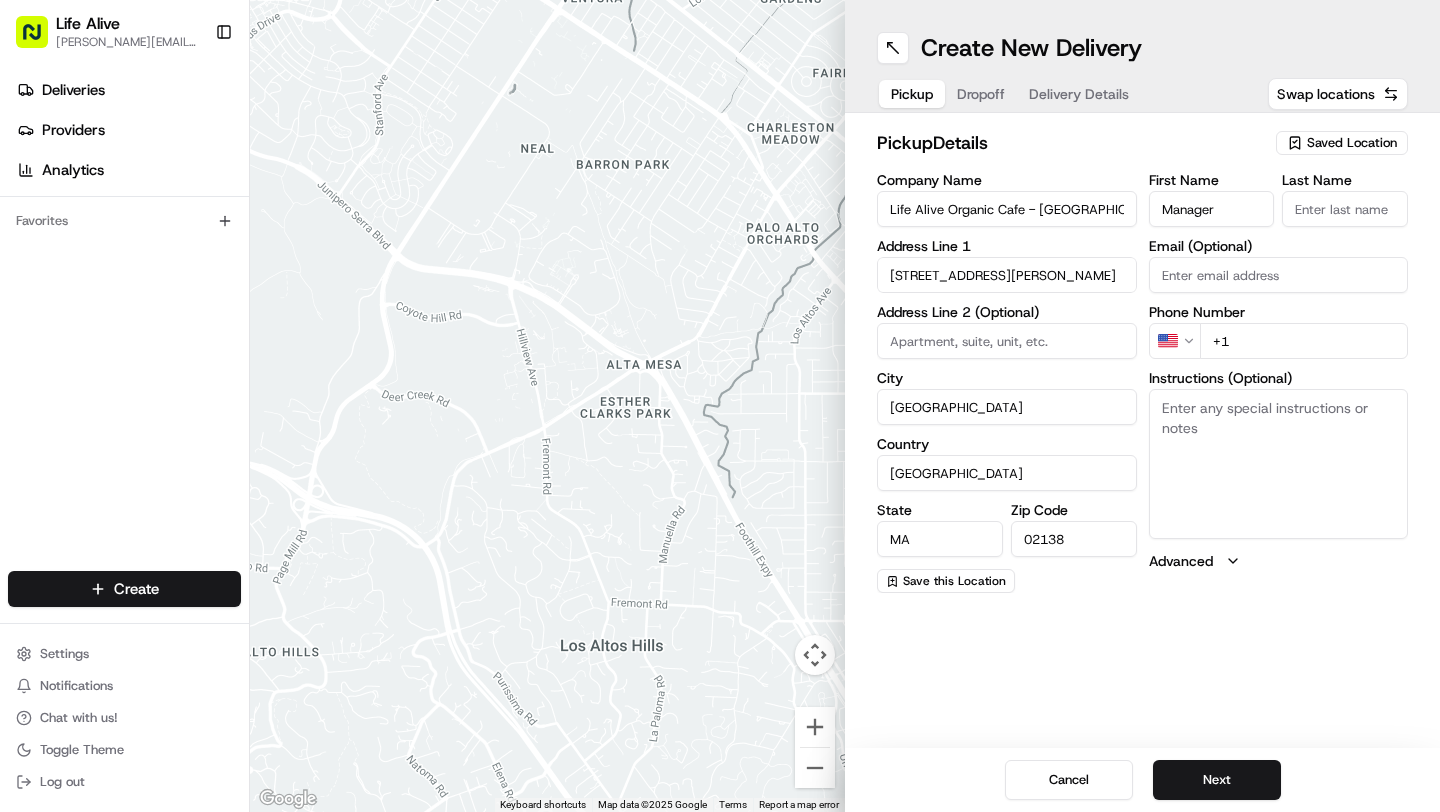 type on "Manager" 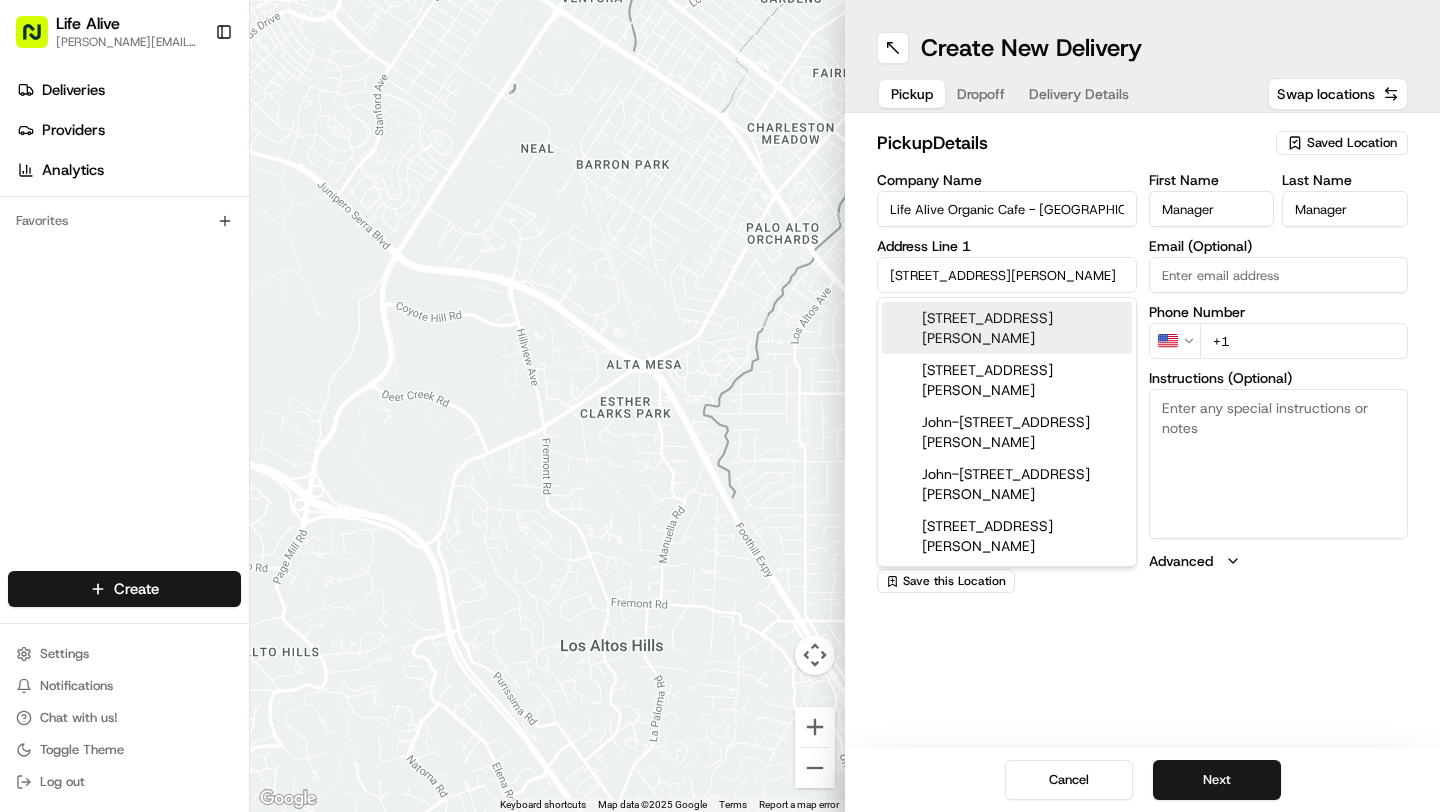 click on "+1" at bounding box center [1304, 341] 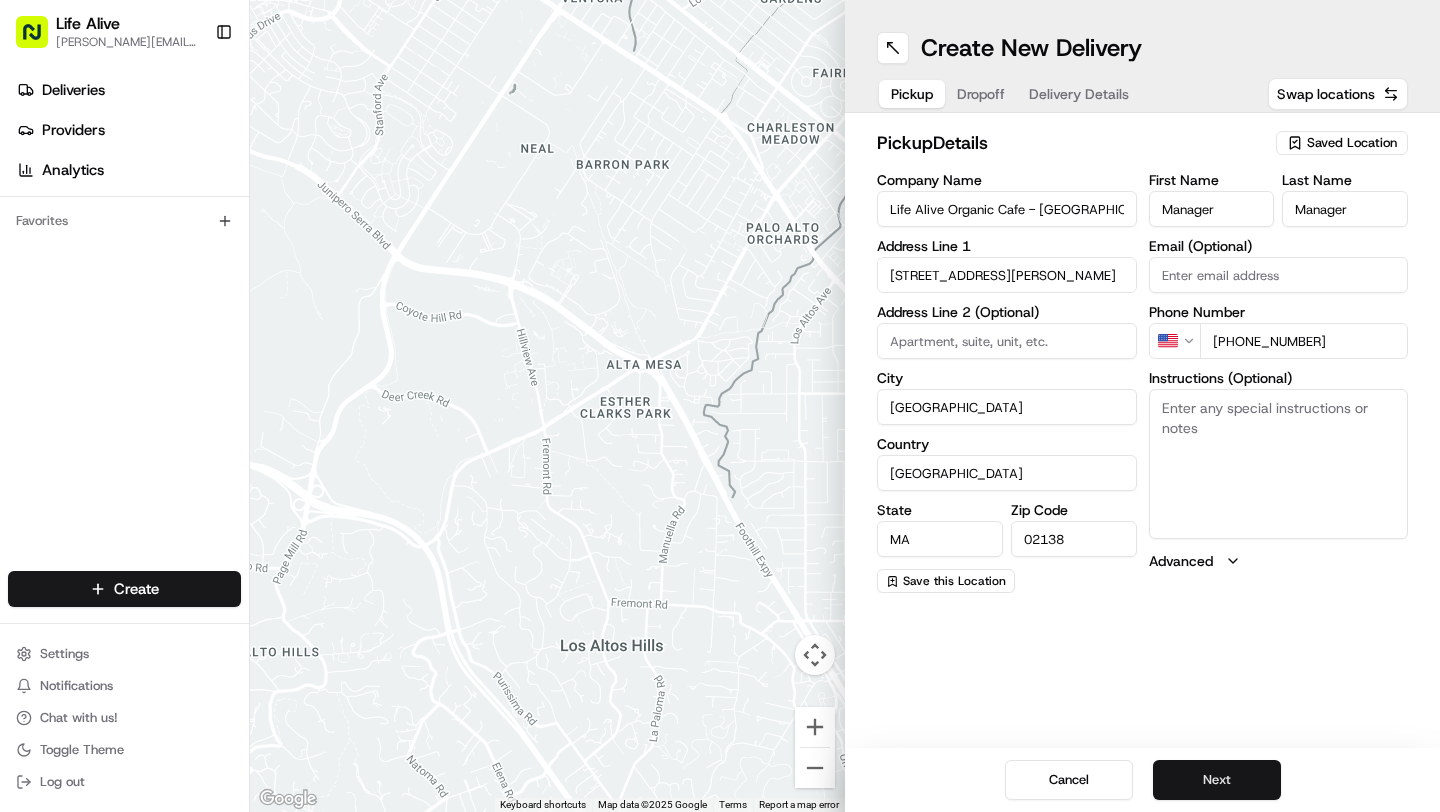 type on "[PHONE_NUMBER]" 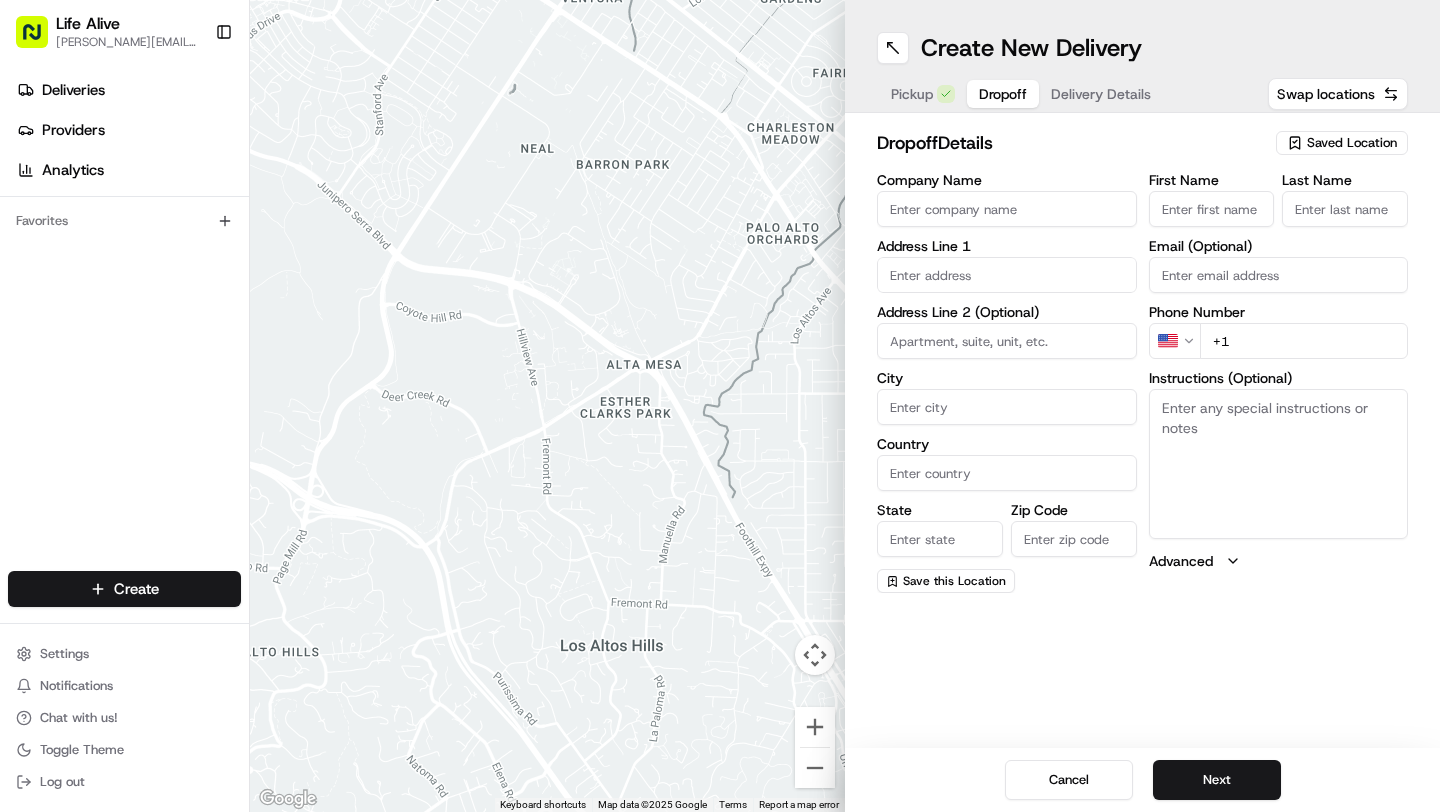 click on "Company Name" at bounding box center (1007, 209) 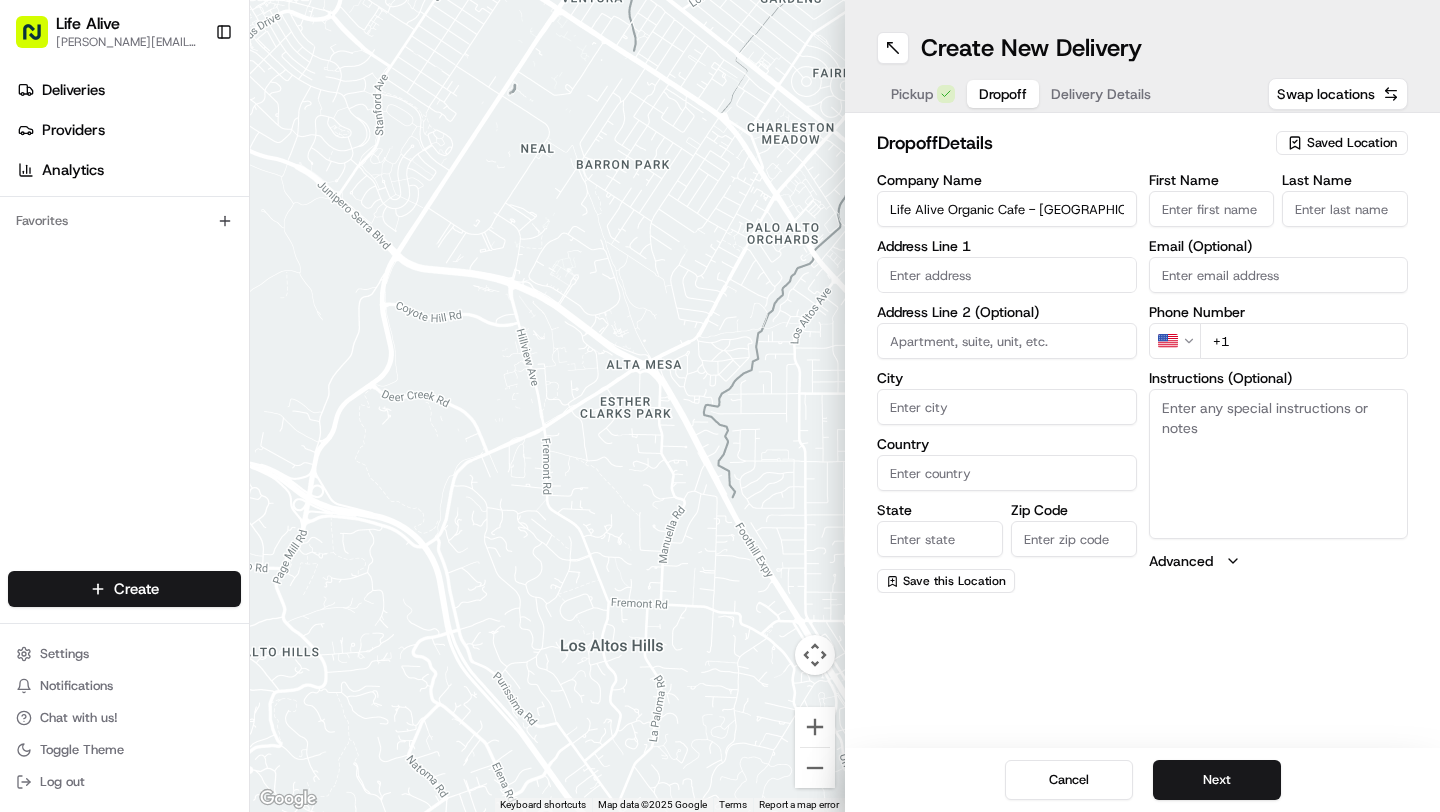type on "[STREET_ADDRESS][US_STATE]" 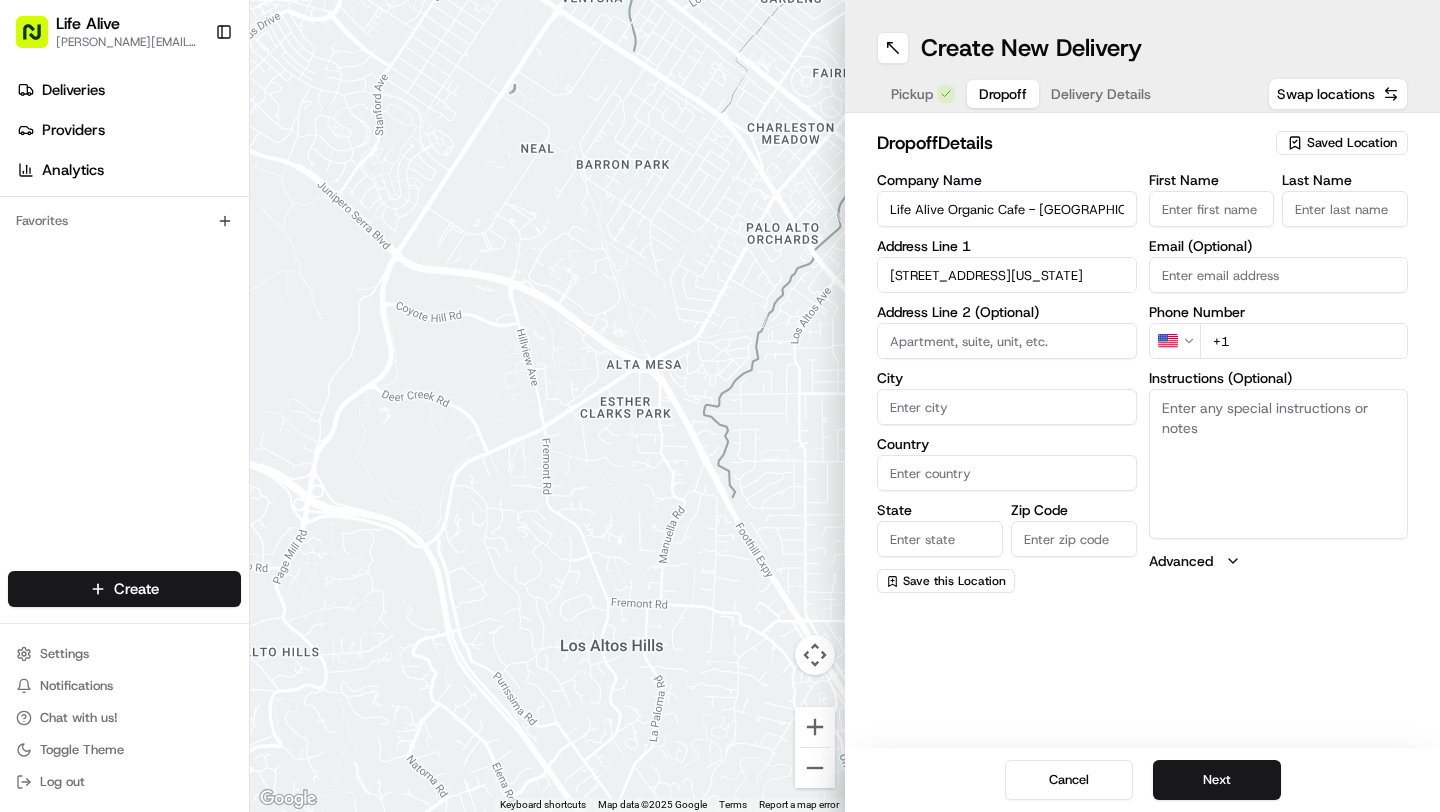 type on "[GEOGRAPHIC_DATA]" 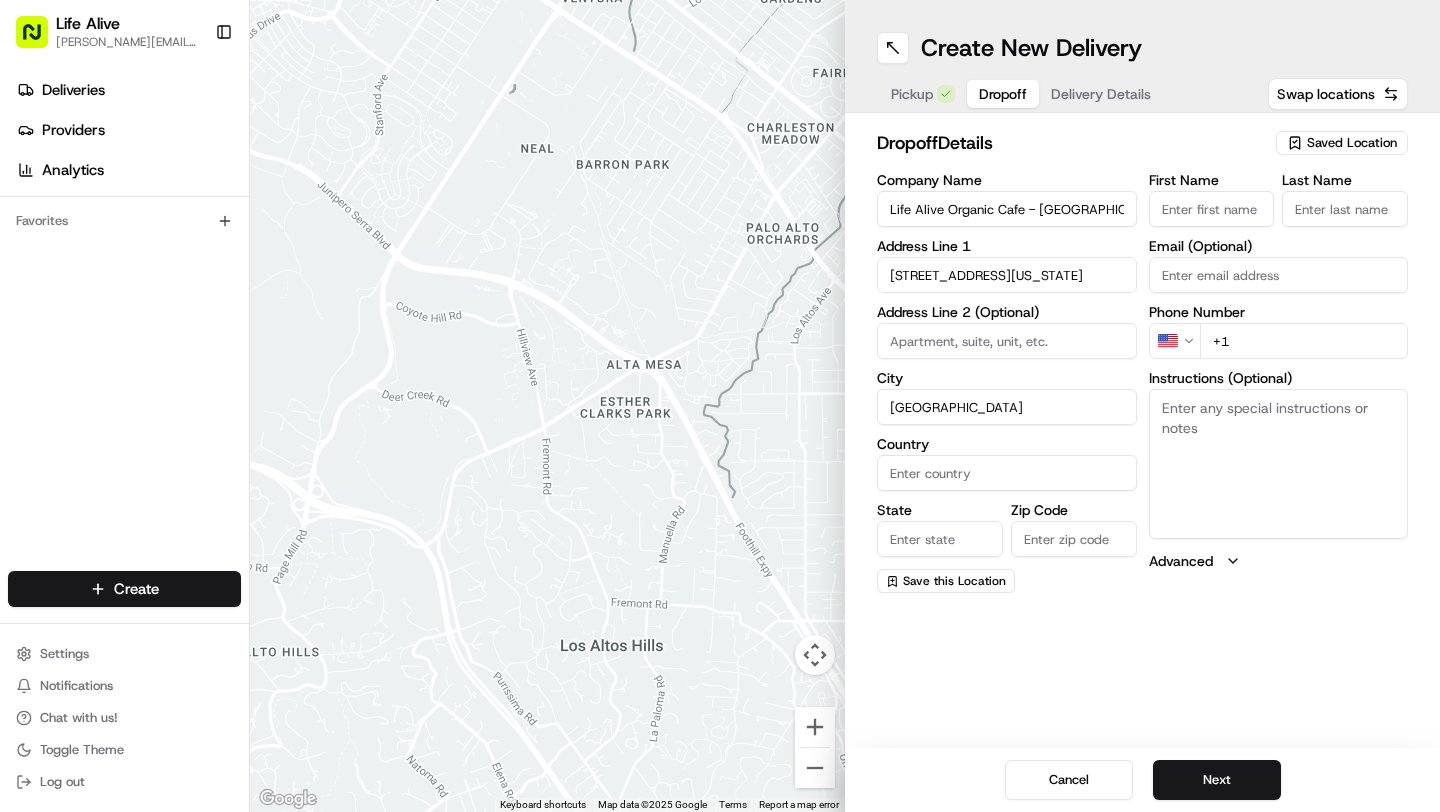 type on "[GEOGRAPHIC_DATA]" 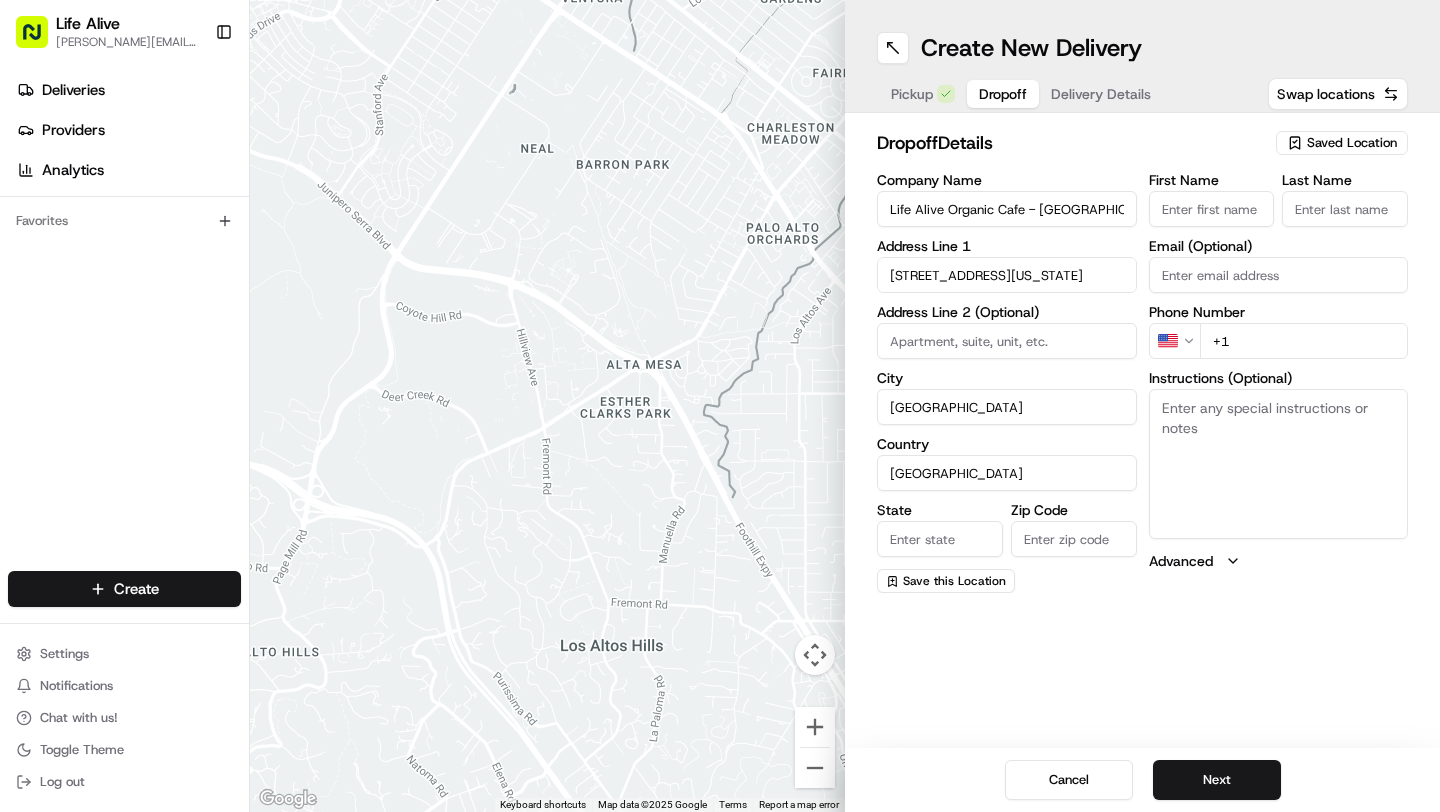 type on "MA" 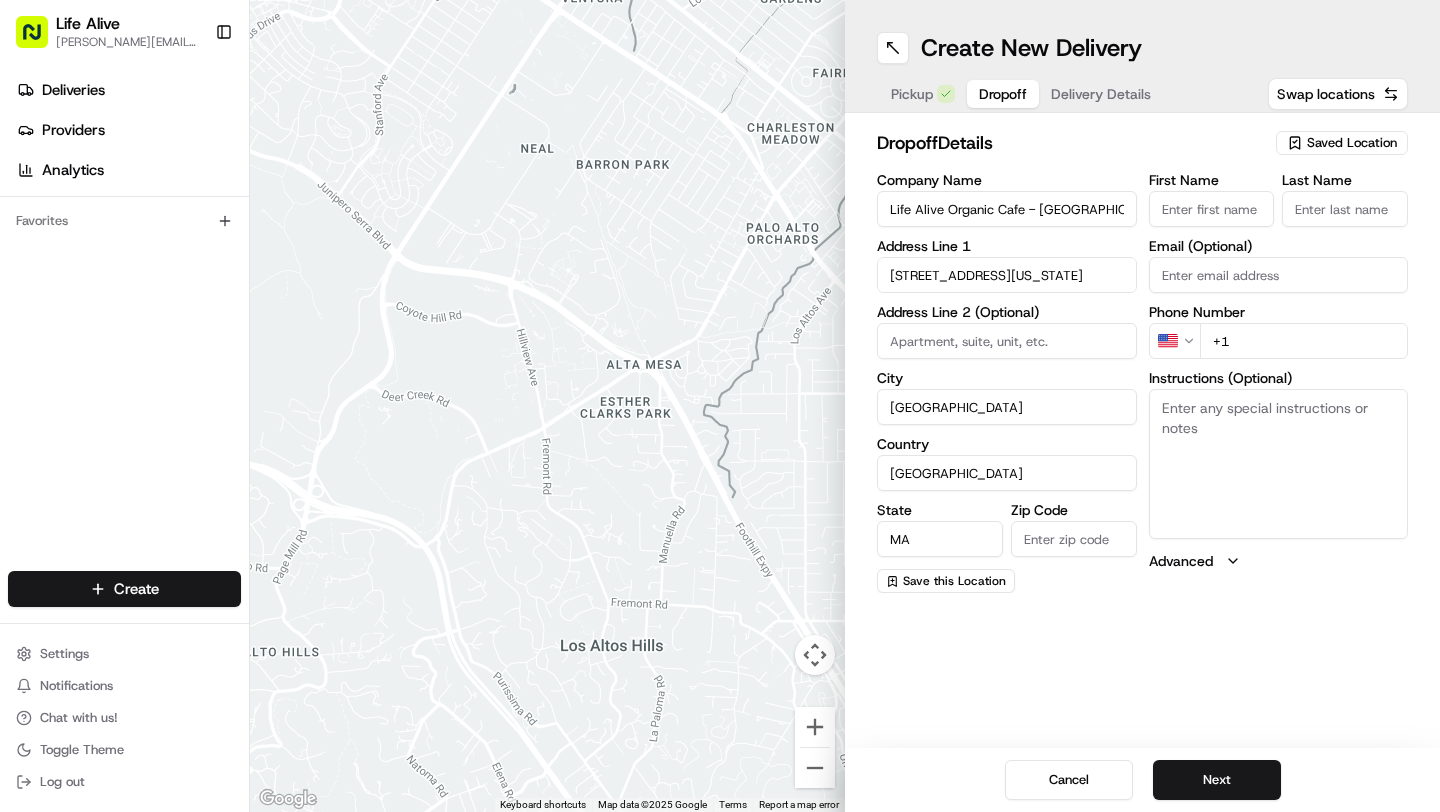 type on "02139" 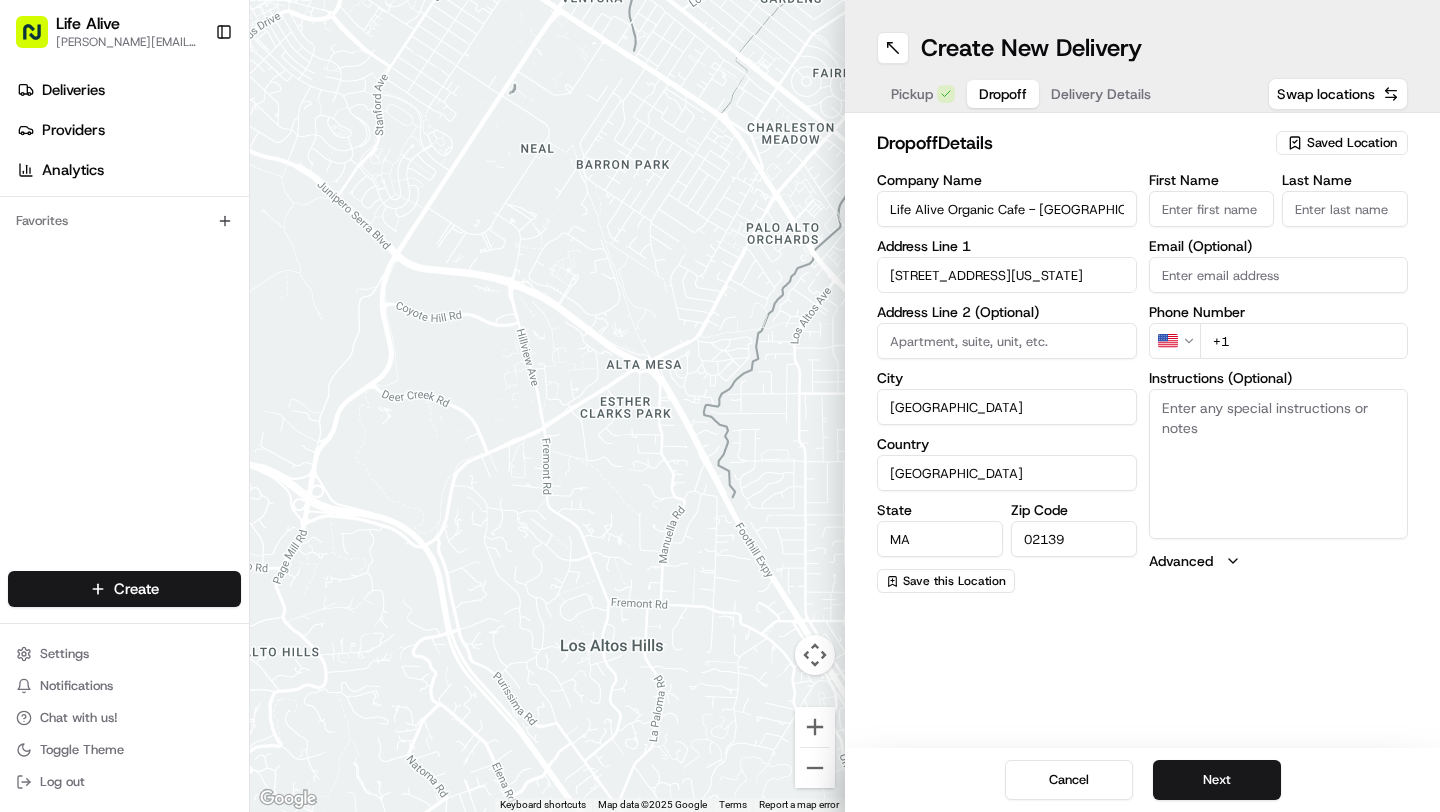 type on "[PERSON_NAME]" 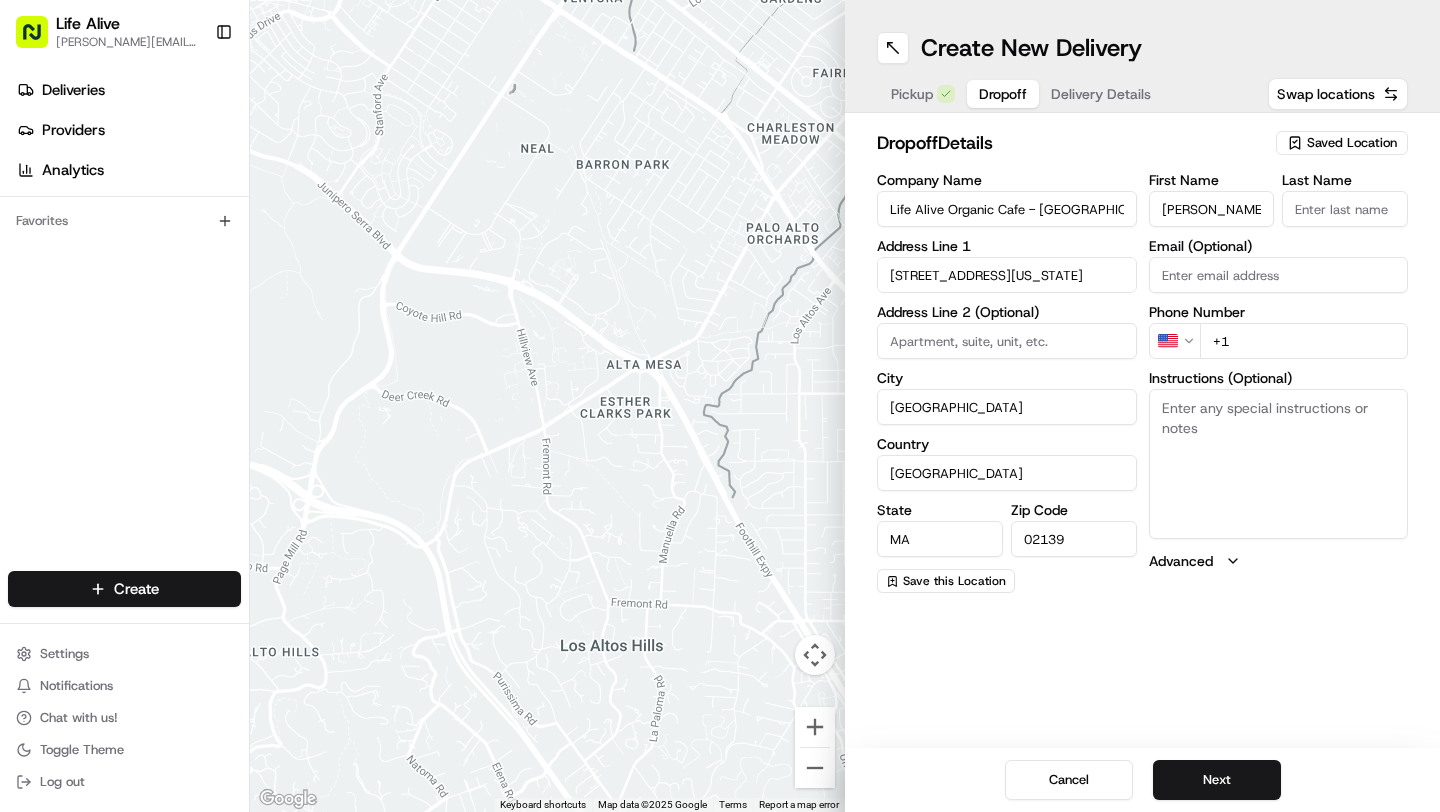 type on "Instasi" 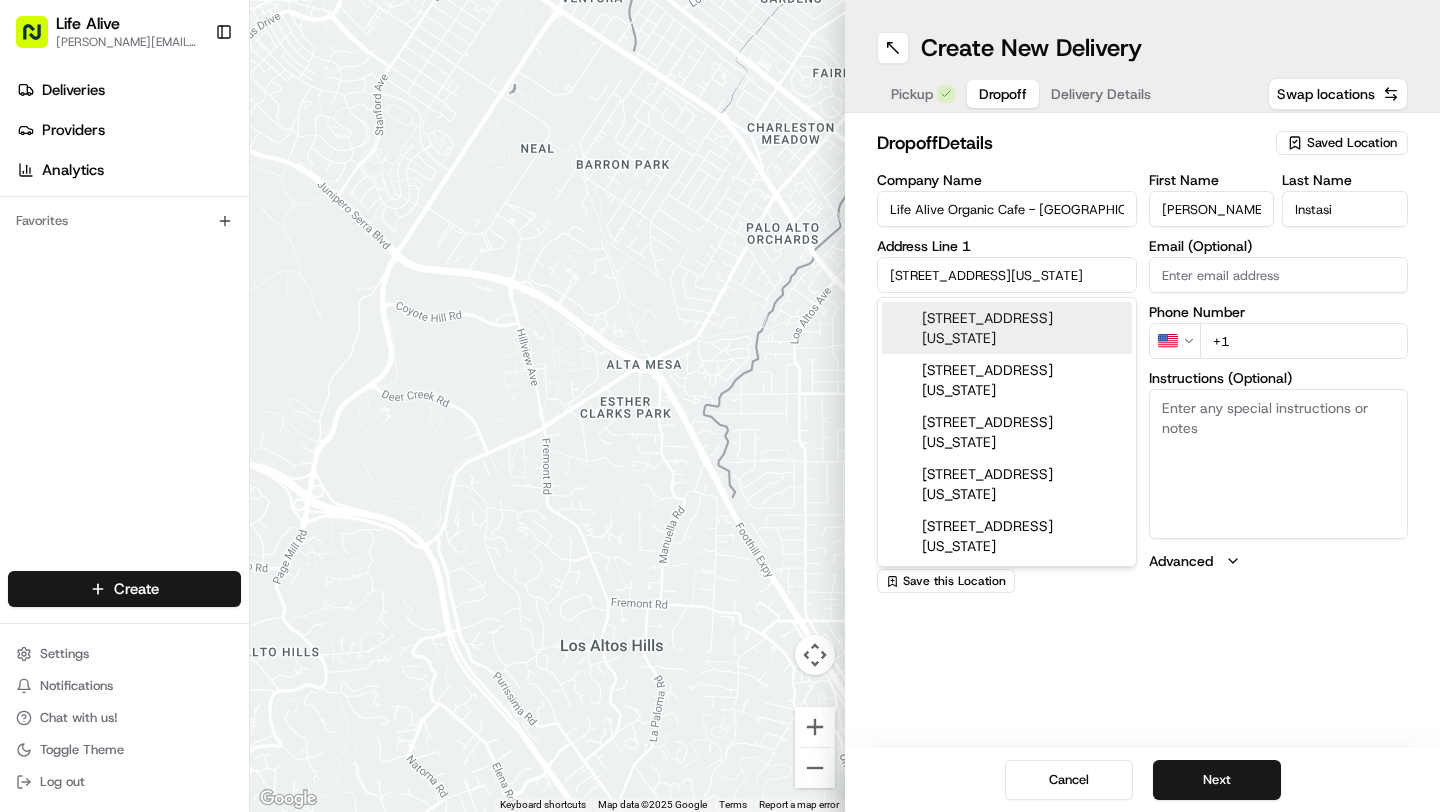 click on "+1" at bounding box center [1304, 341] 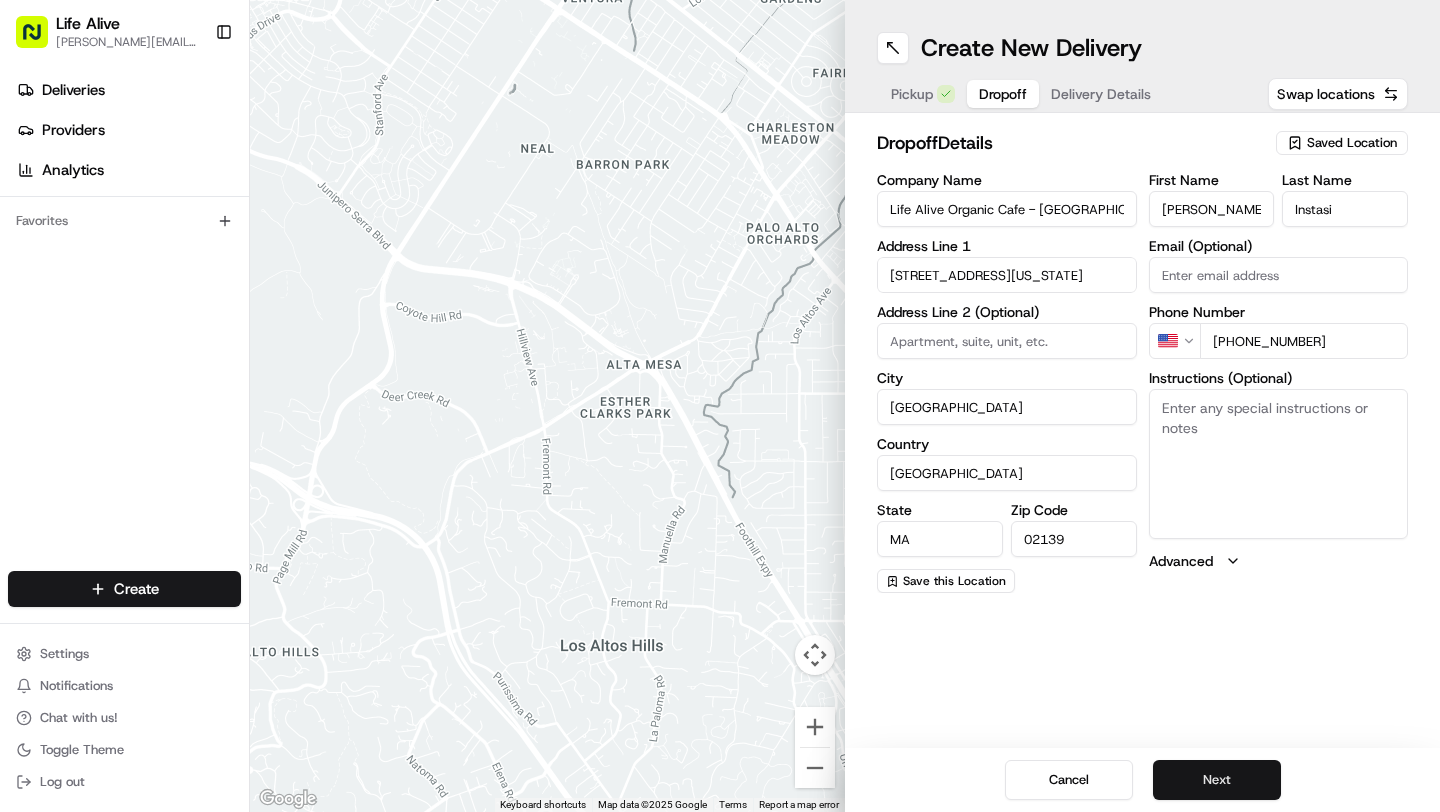 type on "[PHONE_NUMBER]" 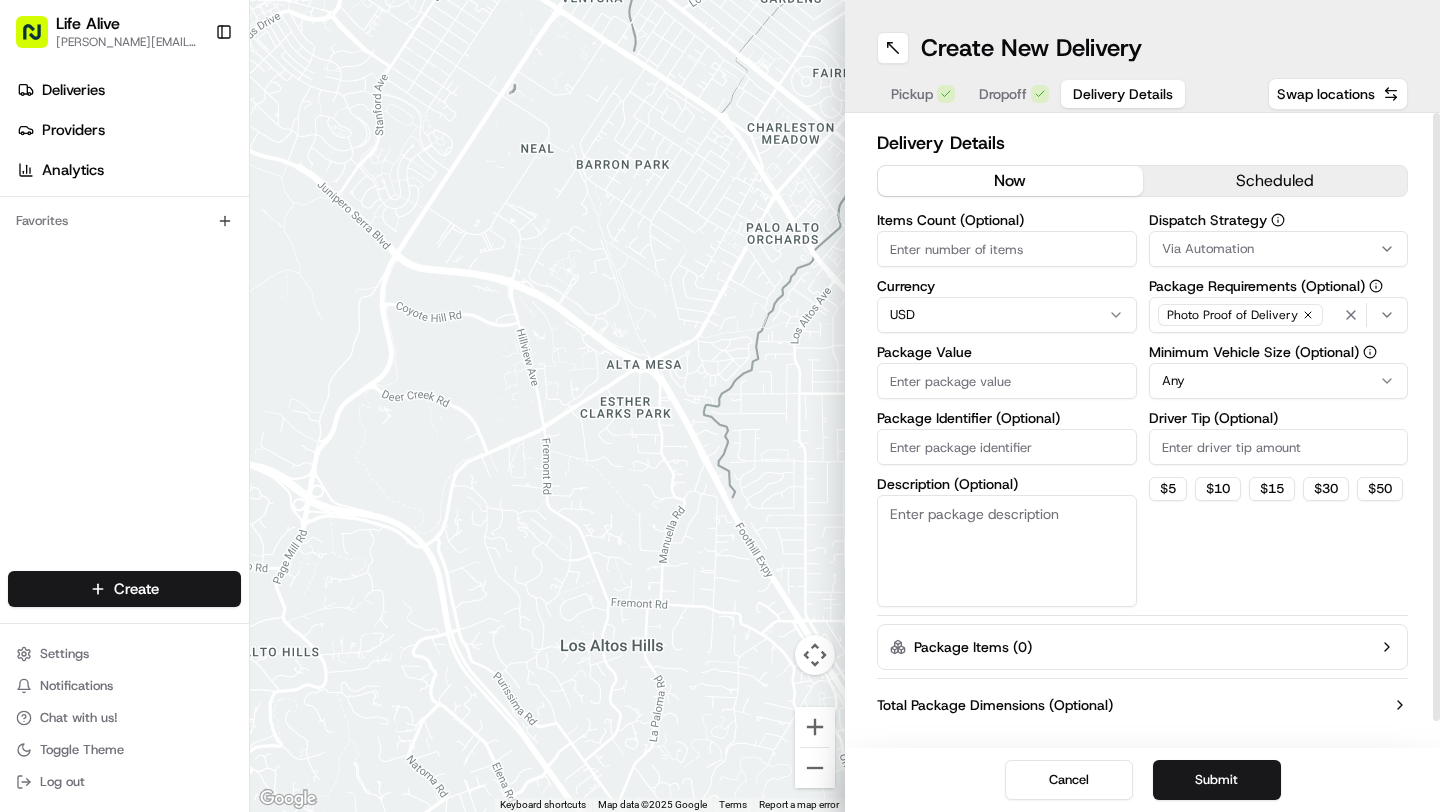 click on "Package Value" at bounding box center (1007, 381) 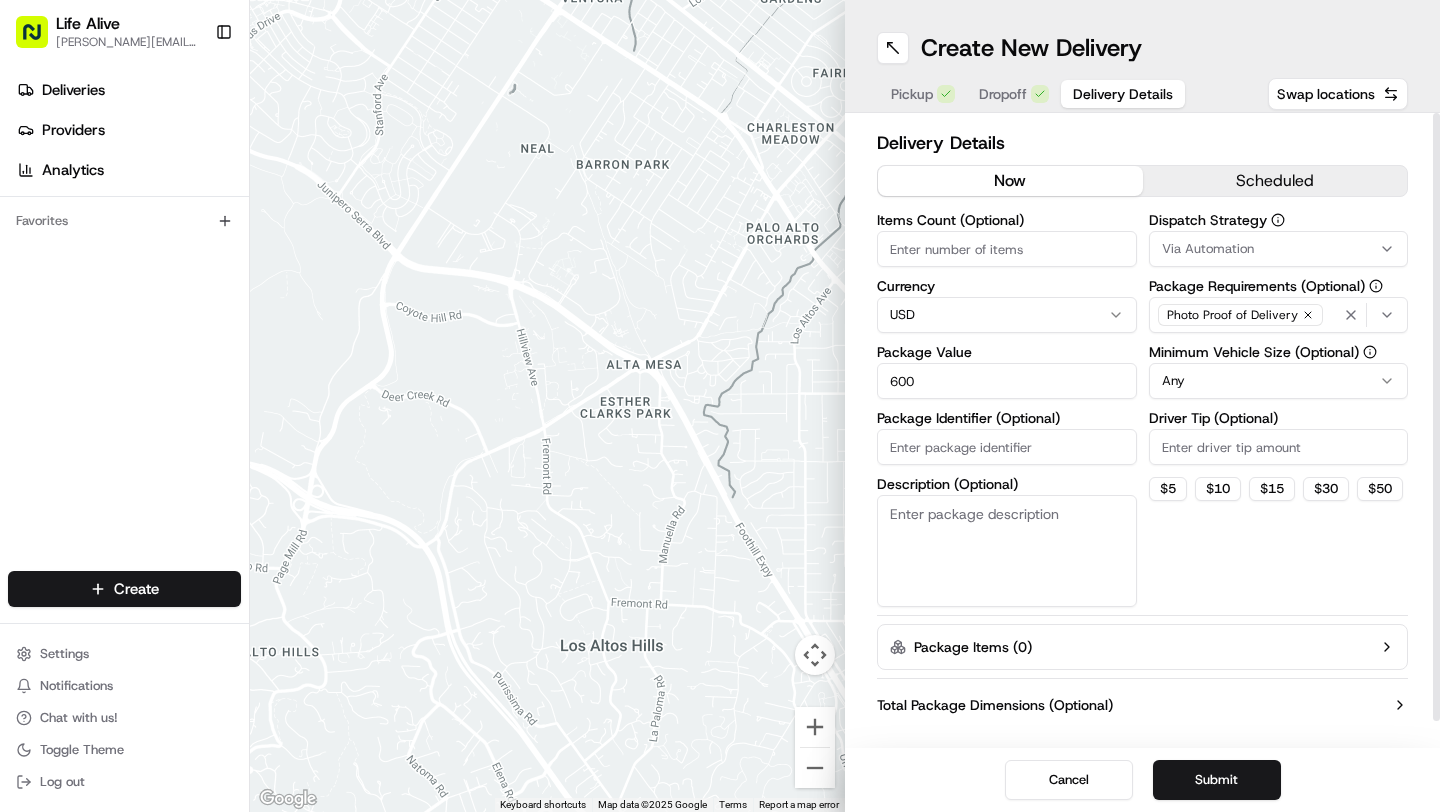 type on "600" 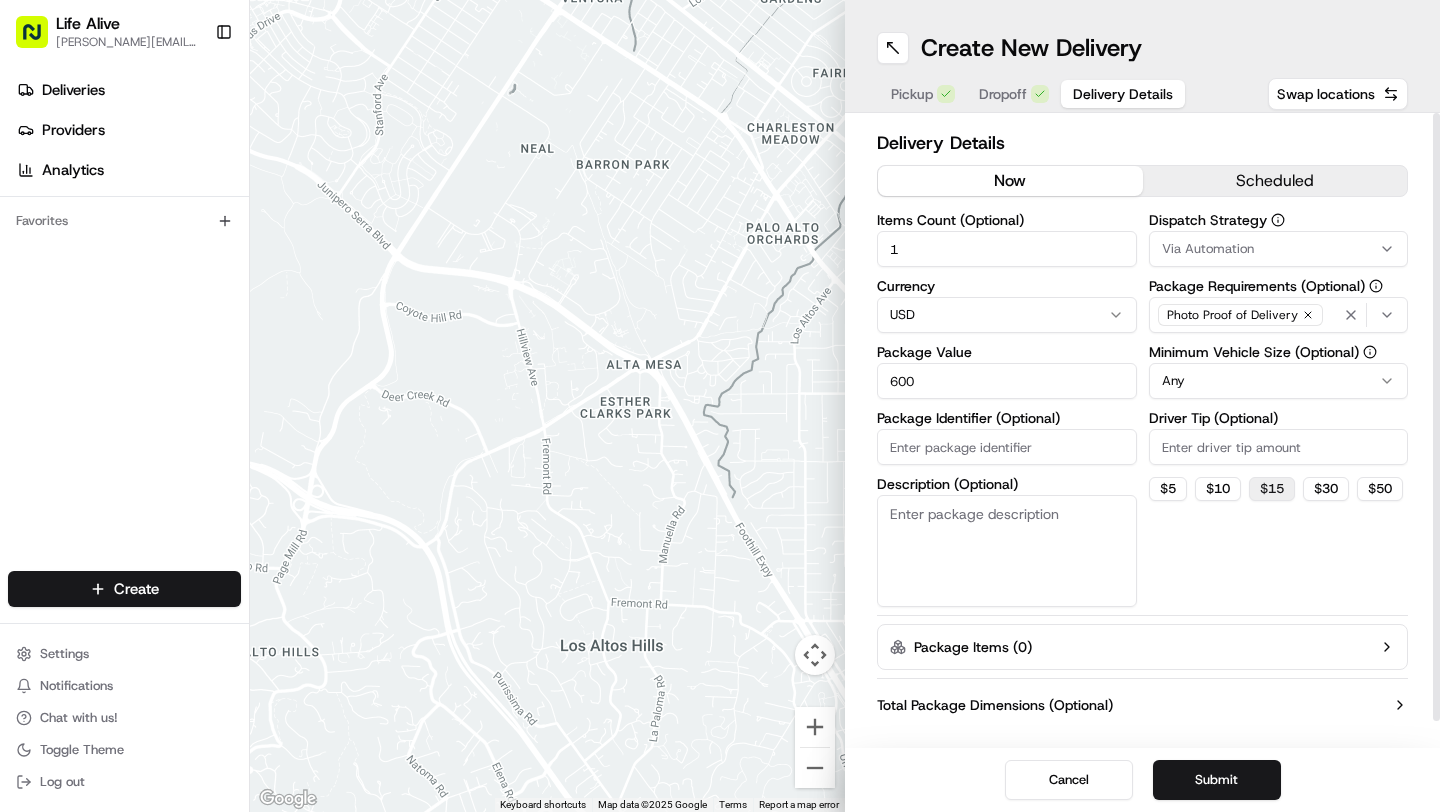 type on "1" 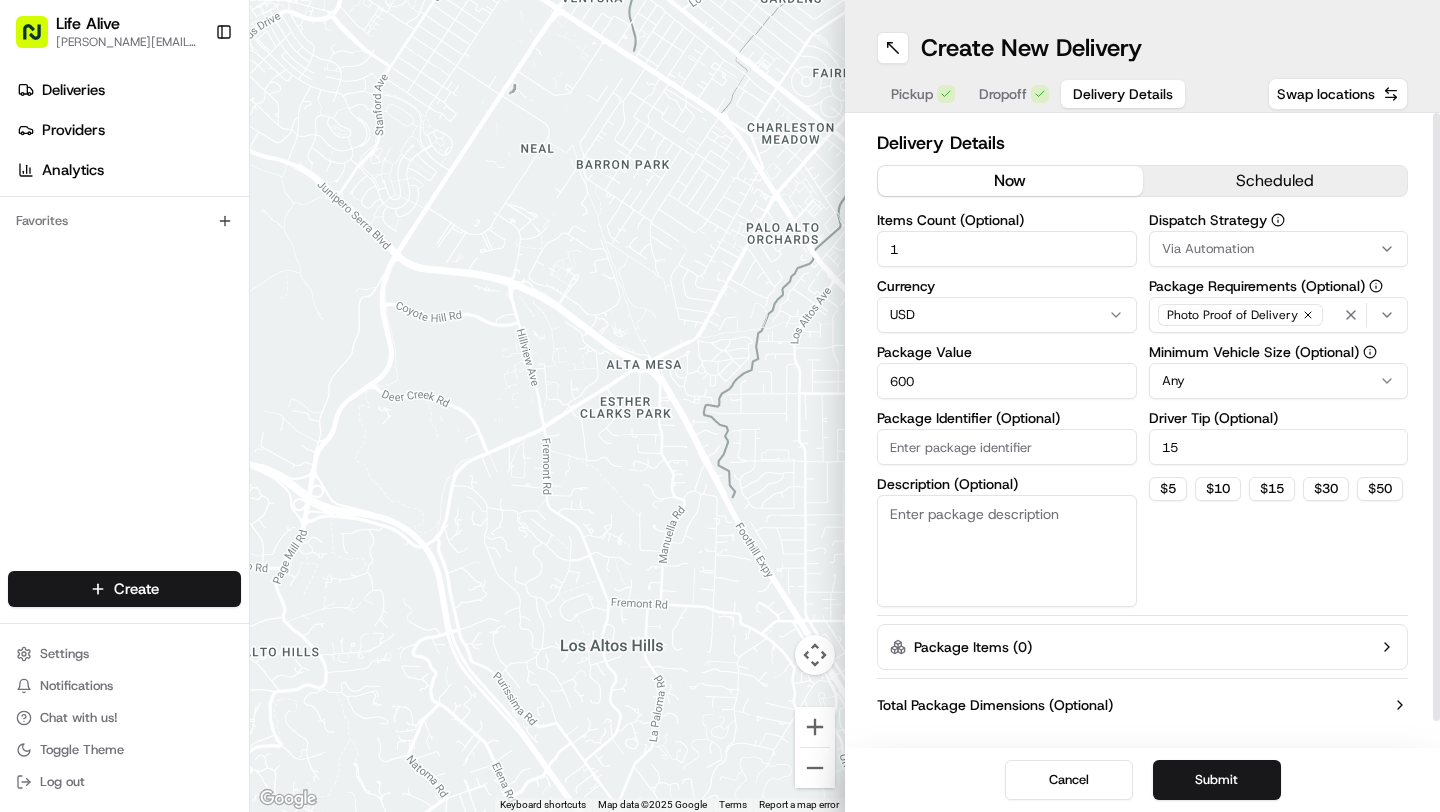 click on "Life Alive [PERSON_NAME][EMAIL_ADDRESS][DOMAIN_NAME] Toggle Sidebar Deliveries Providers Analytics Favorites Main Menu Members & Organization Organization Users Roles Preferences Customization Tracking Orchestration Automations Dispatch Strategy Locations Pickup Locations Dropoff Locations Billing Billing Refund Requests Integrations Notification Triggers Webhooks API Keys Request Logs Create Settings Notifications Chat with us! Toggle Theme Log out ← Move left → Move right ↑ Move up ↓ Move down + Zoom in - Zoom out Home Jump left by 75% End Jump right by 75% Page Up Jump up by 75% Page Down Jump down by 75% Keyboard shortcuts Map Data Map data ©2025 Google Map data ©2025 Google 500 m  Click to toggle between metric and imperial units Terms Report a map error Create New Delivery Pickup Dropoff Delivery Details Swap locations Delivery Details now scheduled Items Count (Optional) 1 Currency USD Package Value 600 Package Identifier (Optional) Description (Optional) Dispatch Strategy Via Automation Any 15 $" at bounding box center [720, 406] 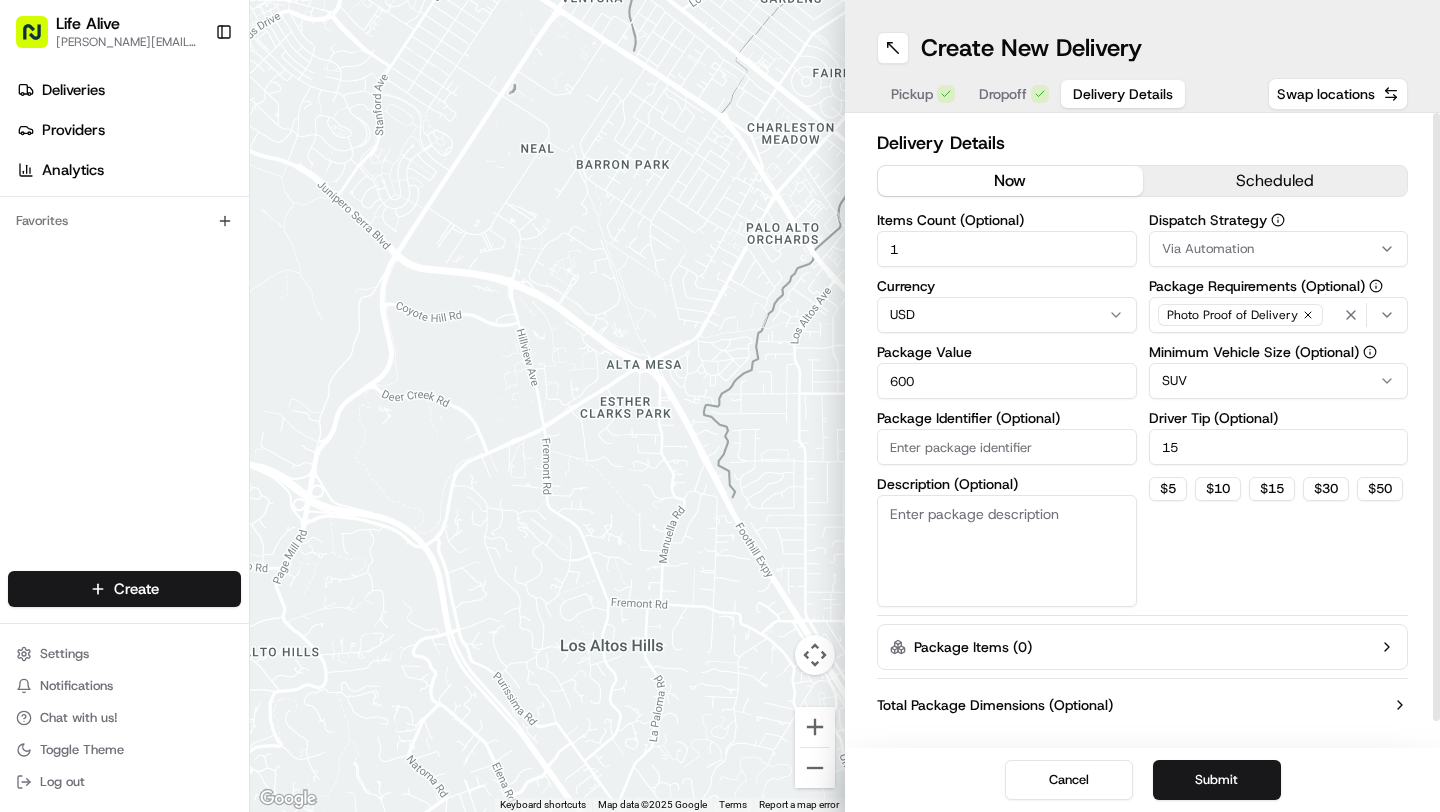 click on "Dispatch Strategy Via Automation Package Requirements (Optional) Photo Proof of Delivery Minimum Vehicle Size (Optional) SUV Driver Tip (Optional) 15 $ 5 $ 10 $ 15 $ 30 $ 50" at bounding box center [1279, 410] 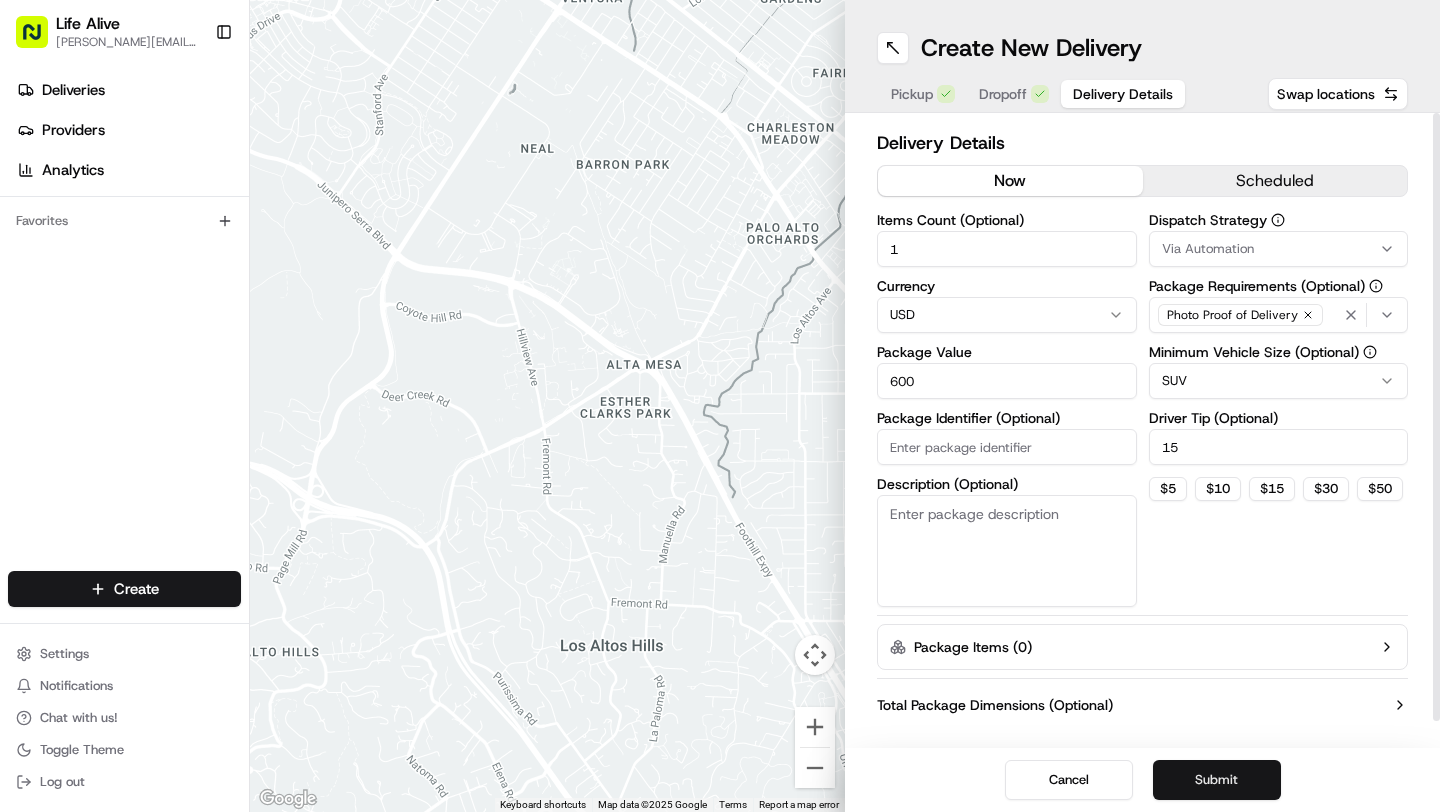 click on "Submit" at bounding box center [1217, 780] 